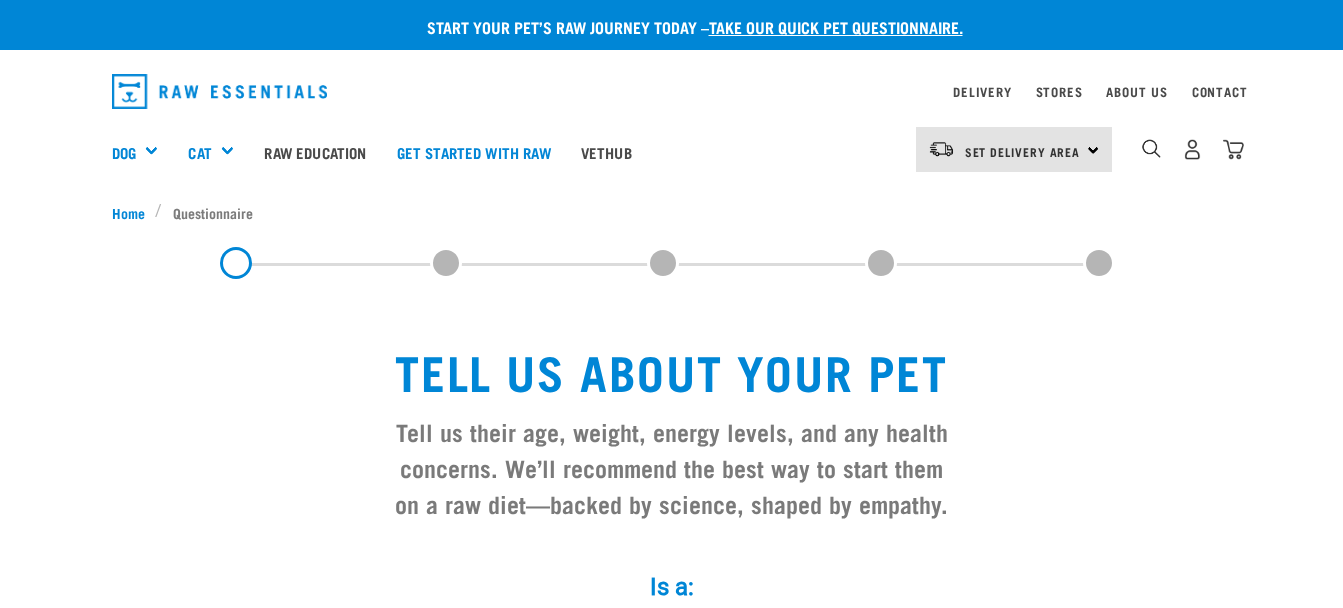 scroll, scrollTop: 0, scrollLeft: 0, axis: both 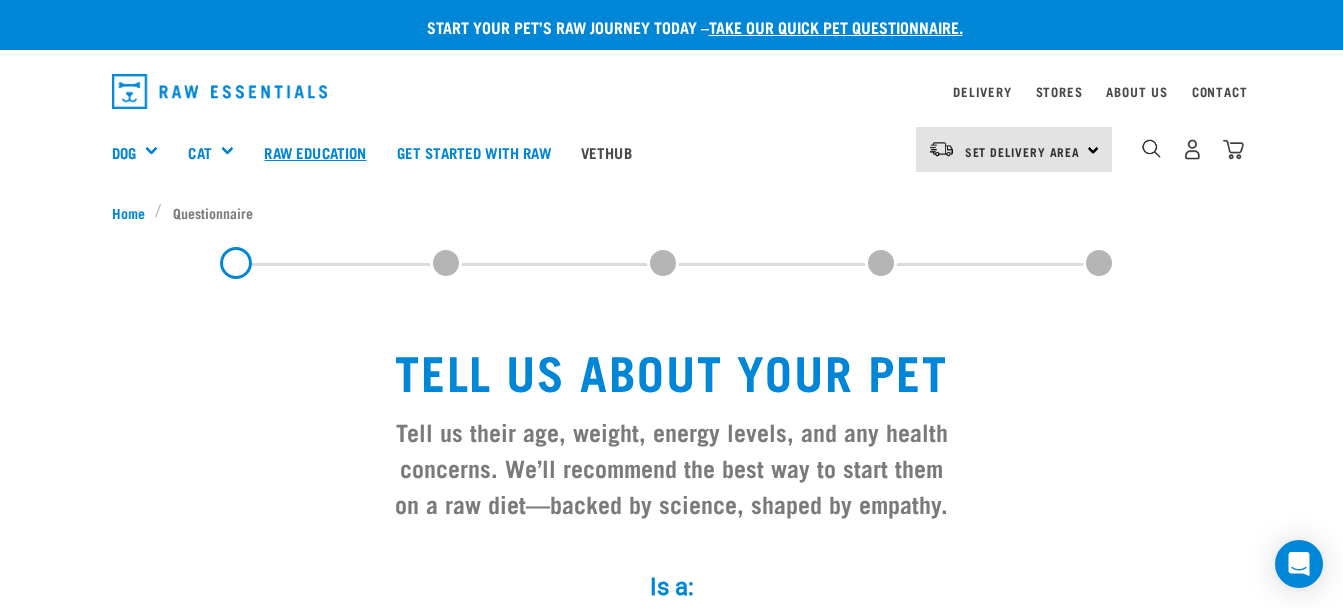 click on "Raw Education" at bounding box center (315, 152) 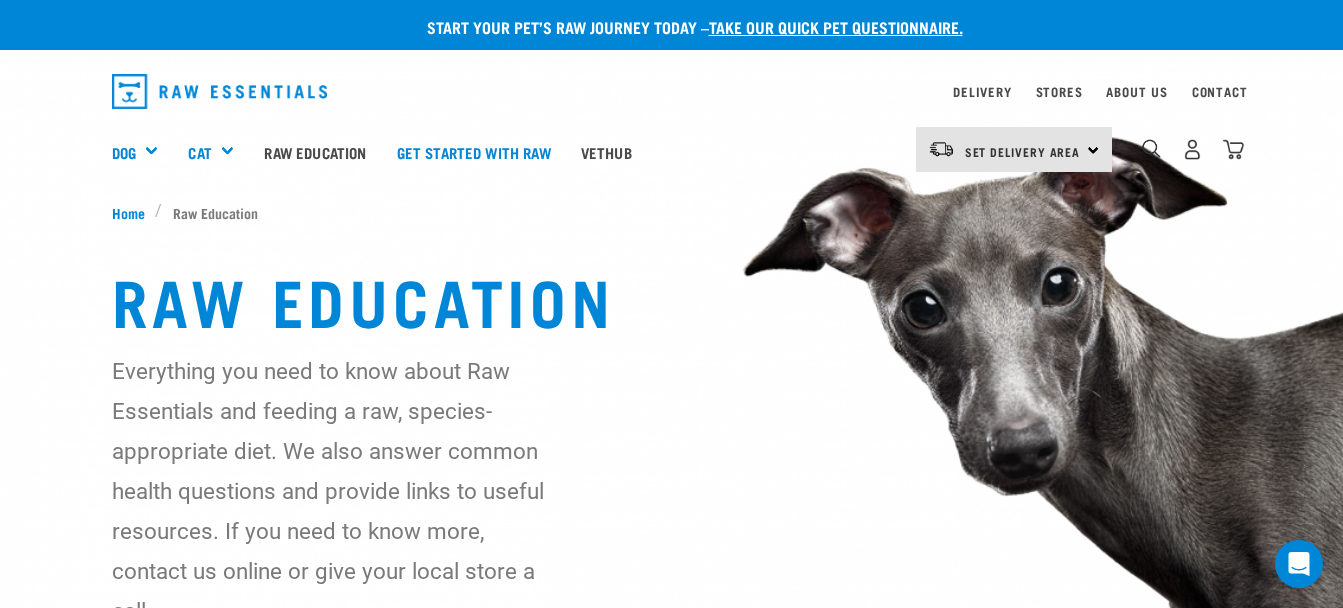 scroll, scrollTop: 0, scrollLeft: 0, axis: both 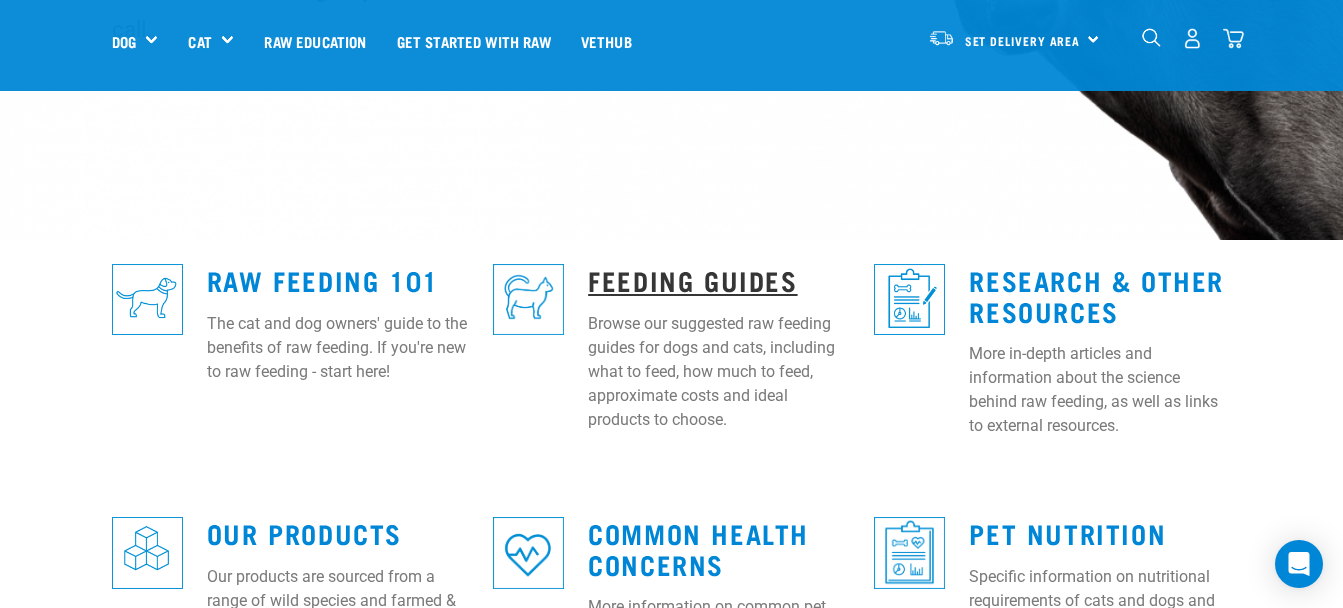 click on "Feeding Guides" at bounding box center (692, 279) 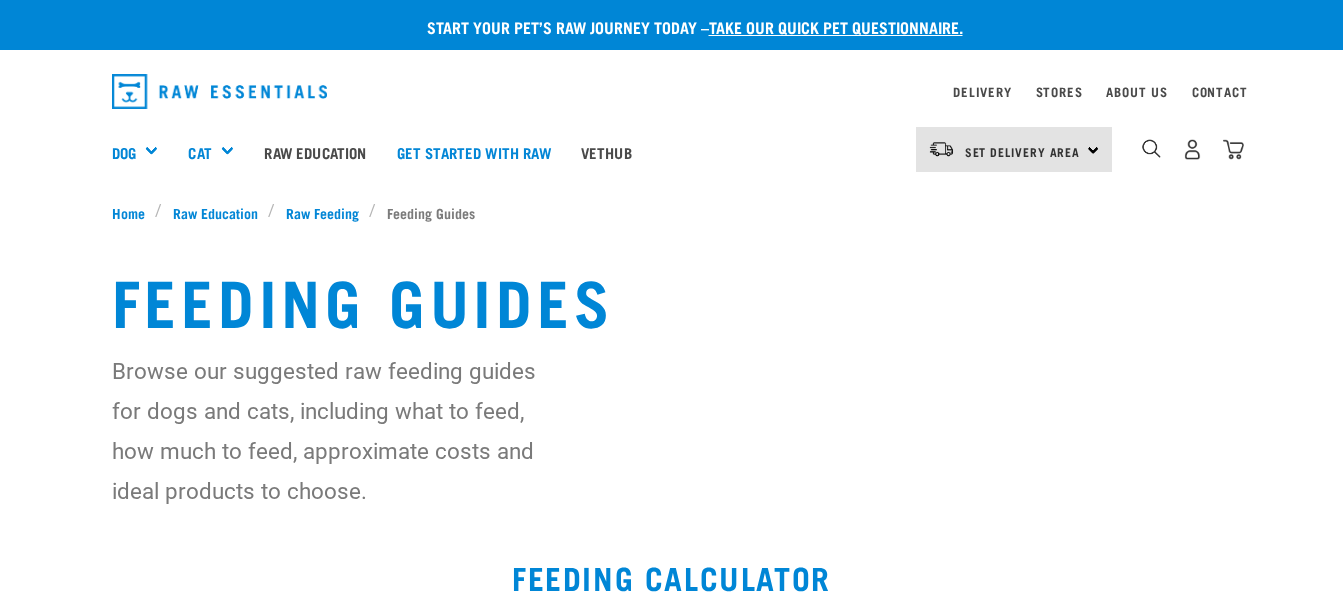 scroll, scrollTop: 0, scrollLeft: 0, axis: both 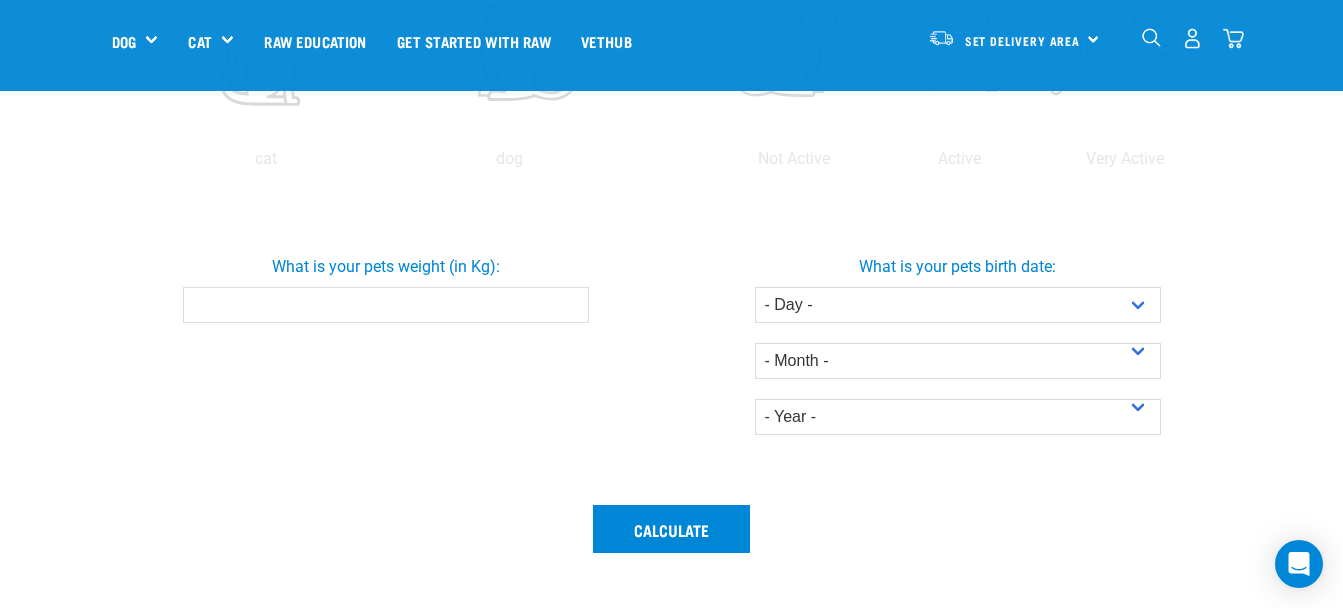 click on "-0.1" at bounding box center (386, 305) 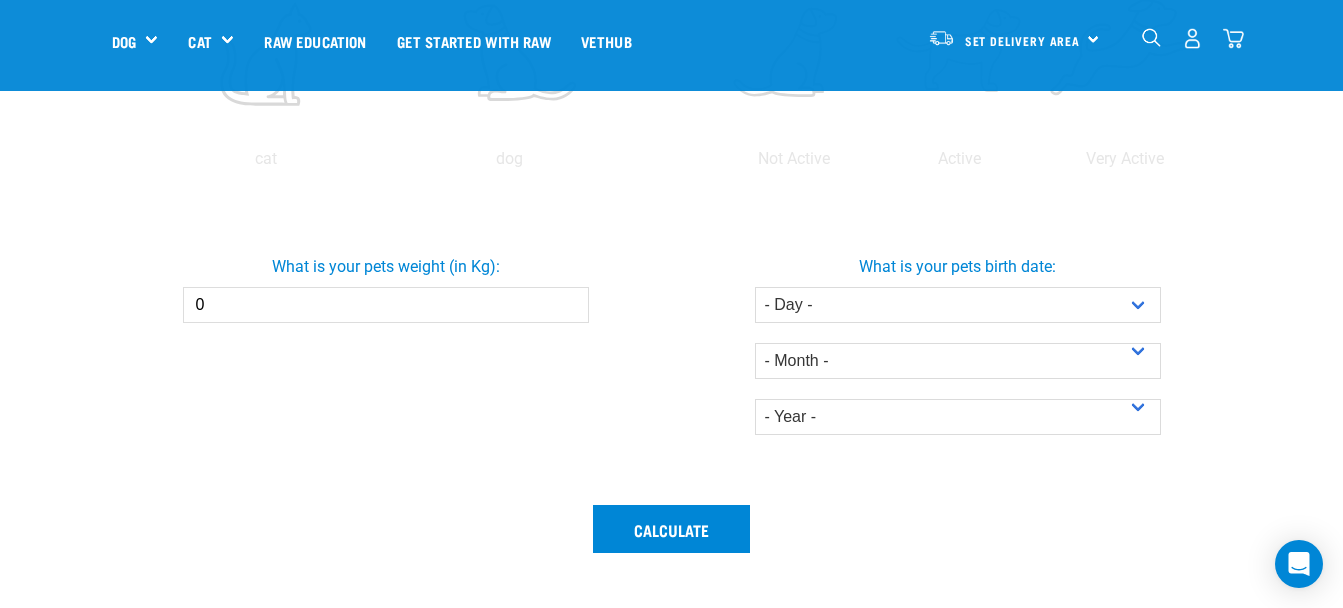 click on "0" at bounding box center (386, 305) 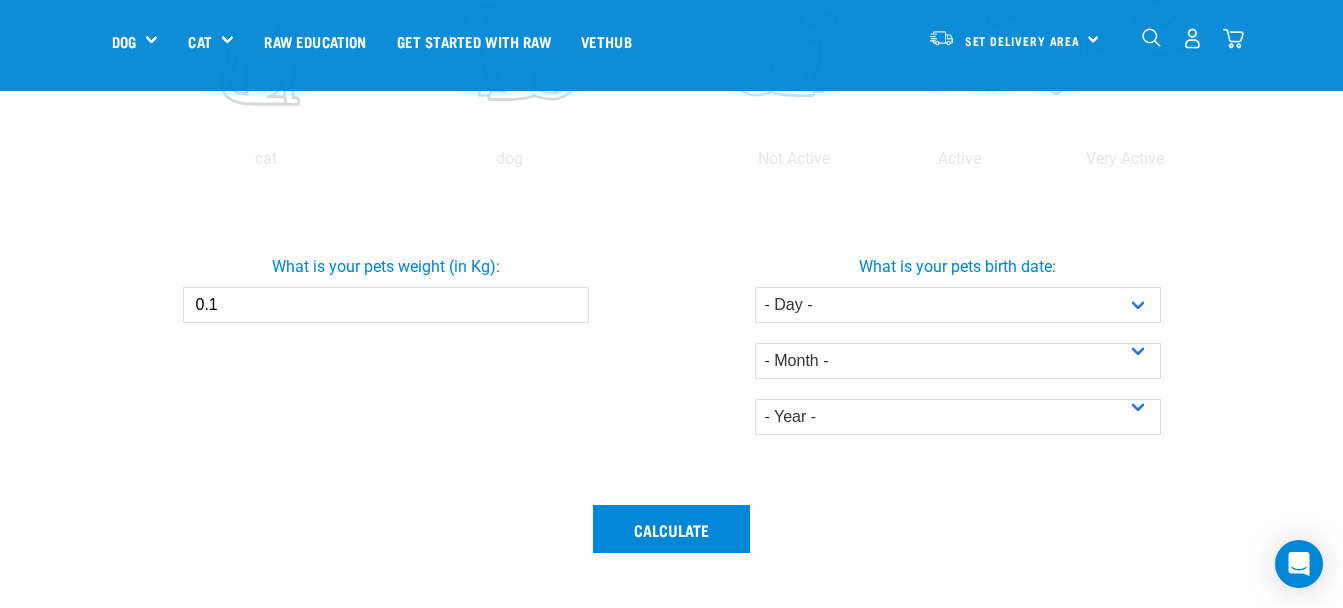 click on "0.1" at bounding box center (386, 305) 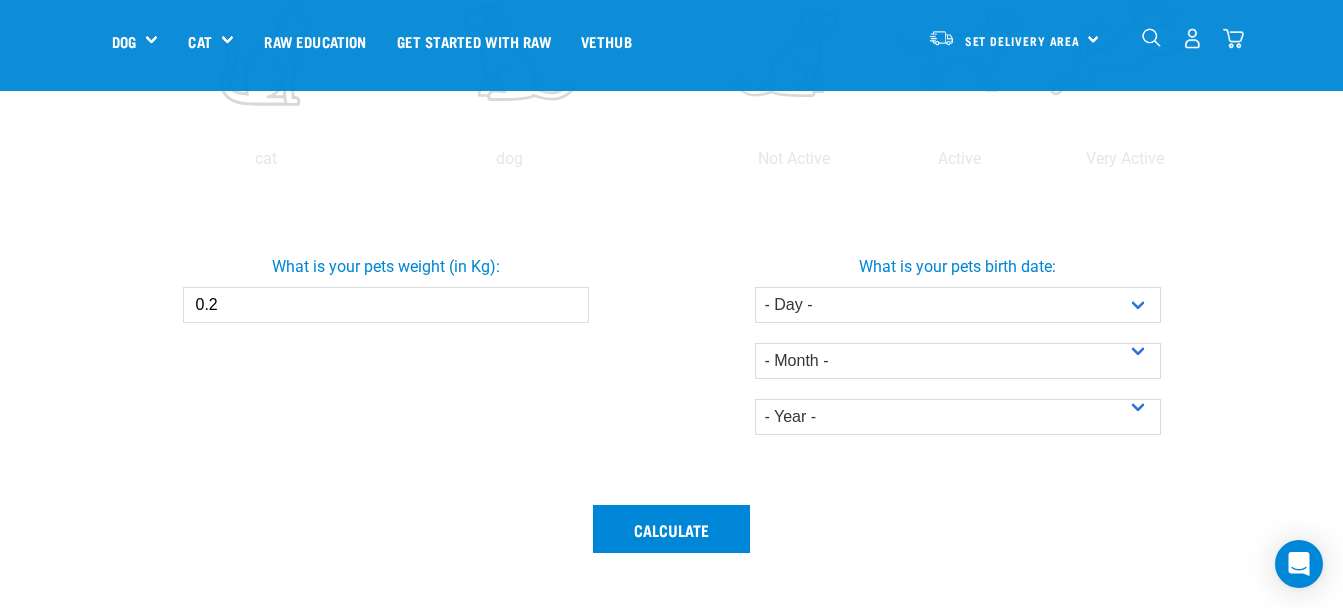 click on "0.2" at bounding box center (386, 305) 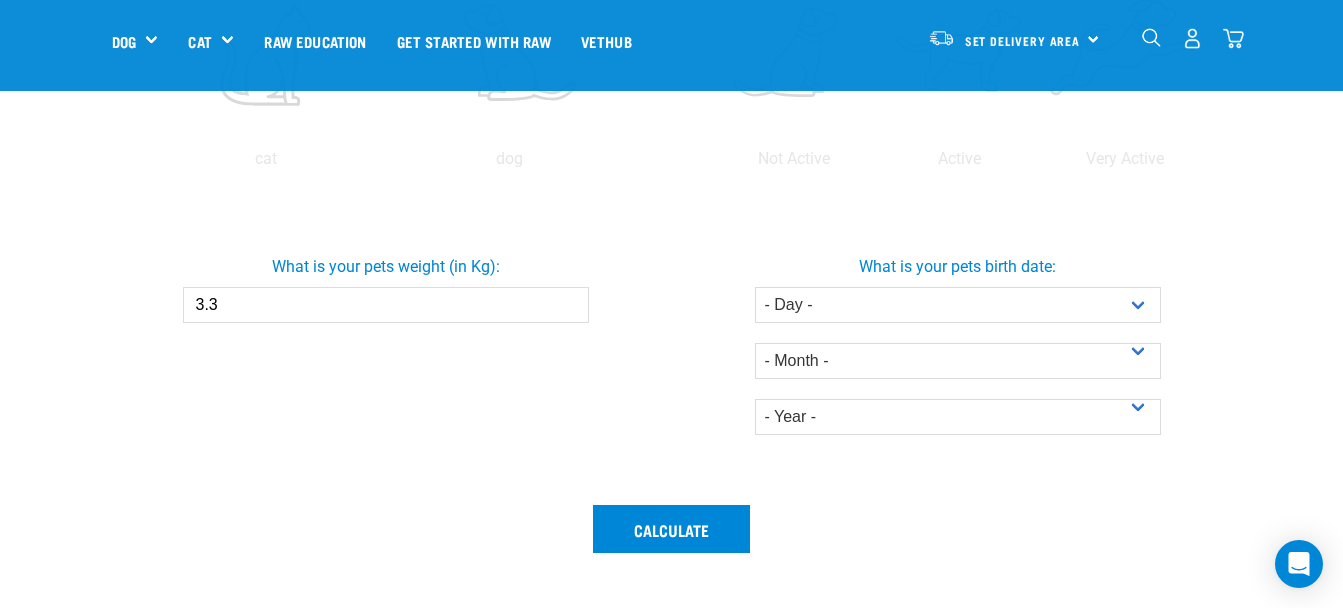 type on "3.3" 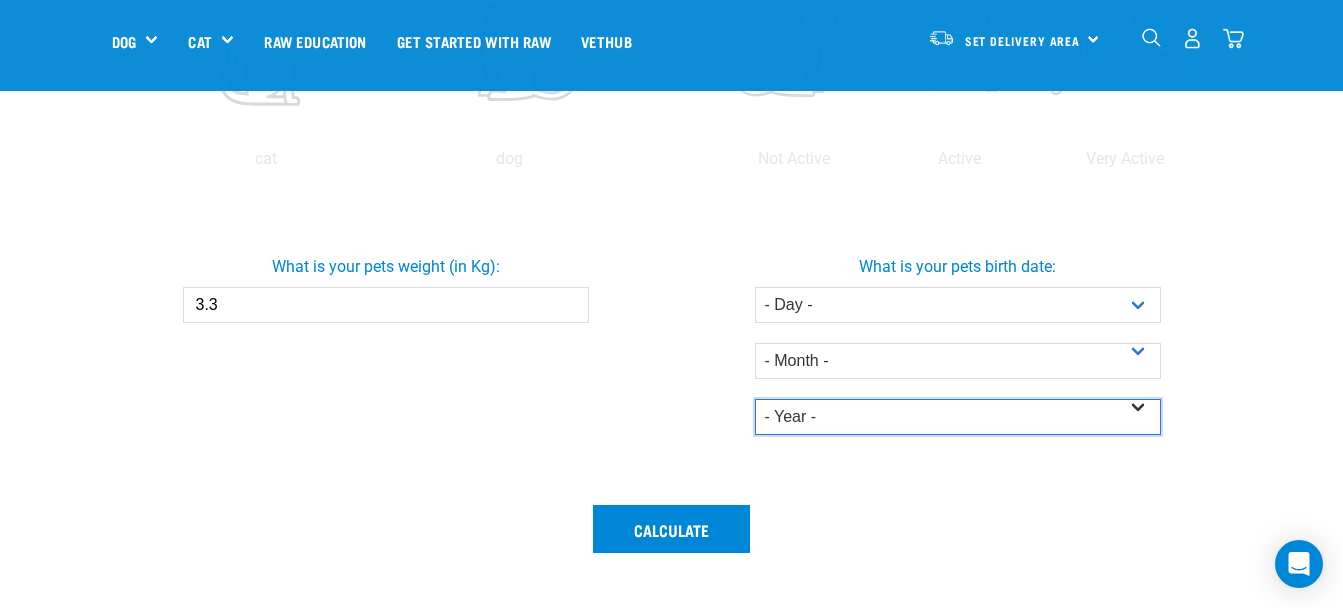 click on "- Year -
2025
2024
2023
2022
2021
2020
2019
2018
2017 2016 2015 2014" at bounding box center [958, 417] 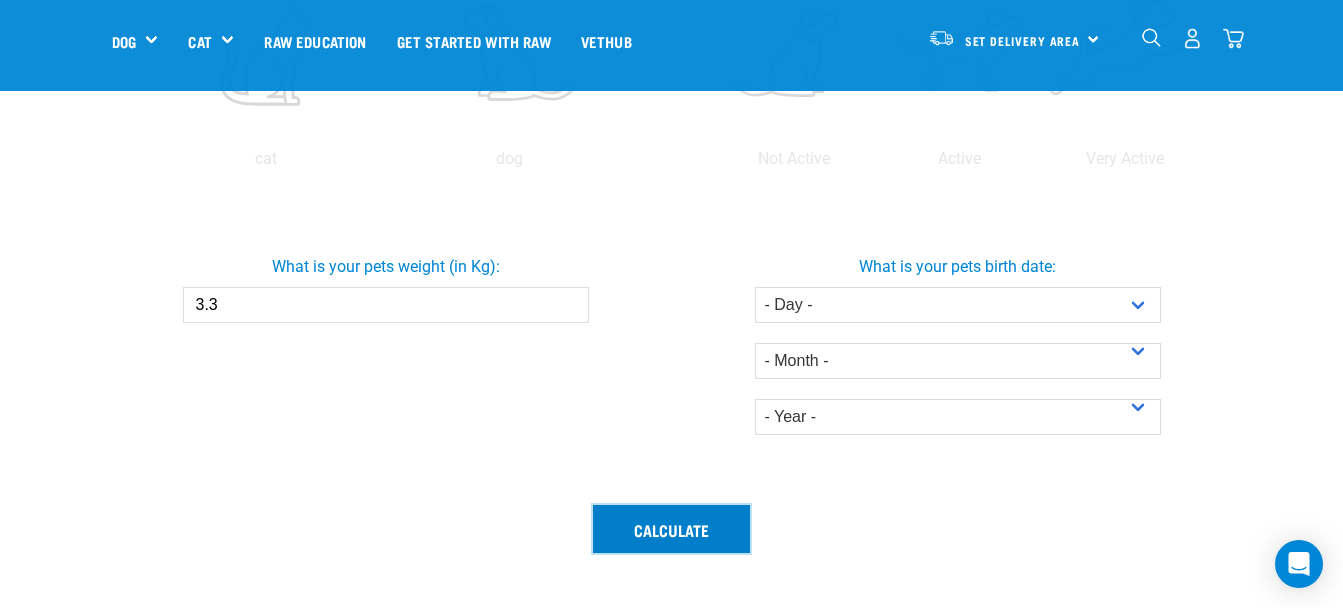 click on "Calculate" at bounding box center (671, 529) 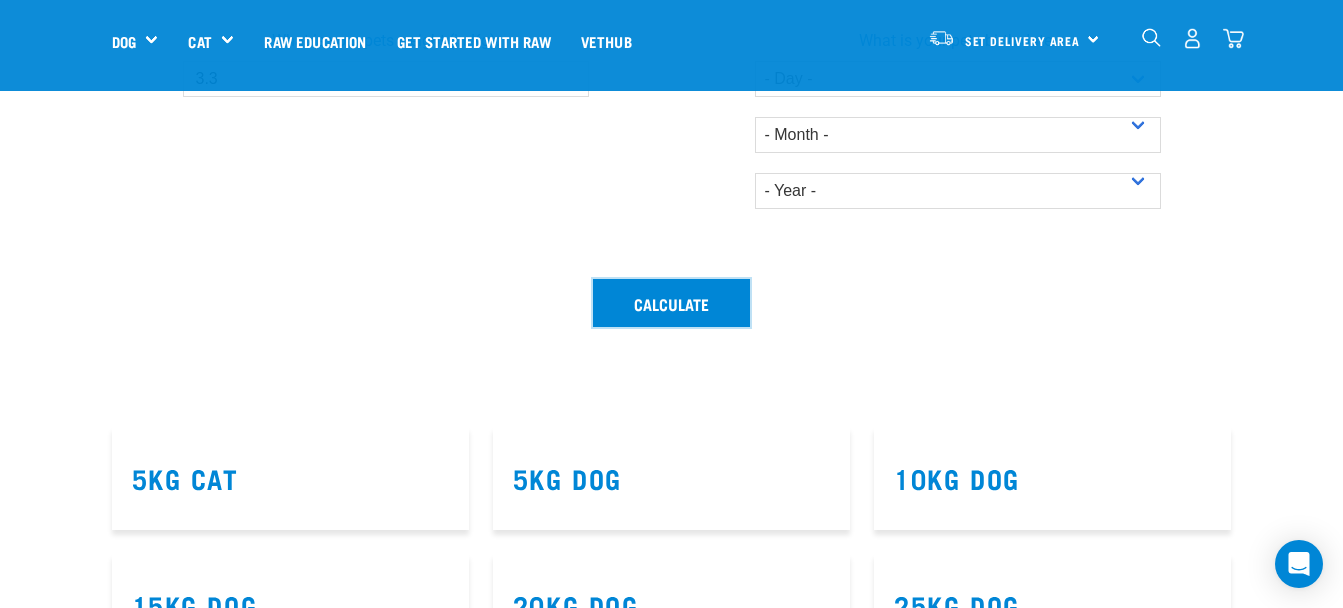 scroll, scrollTop: 866, scrollLeft: 0, axis: vertical 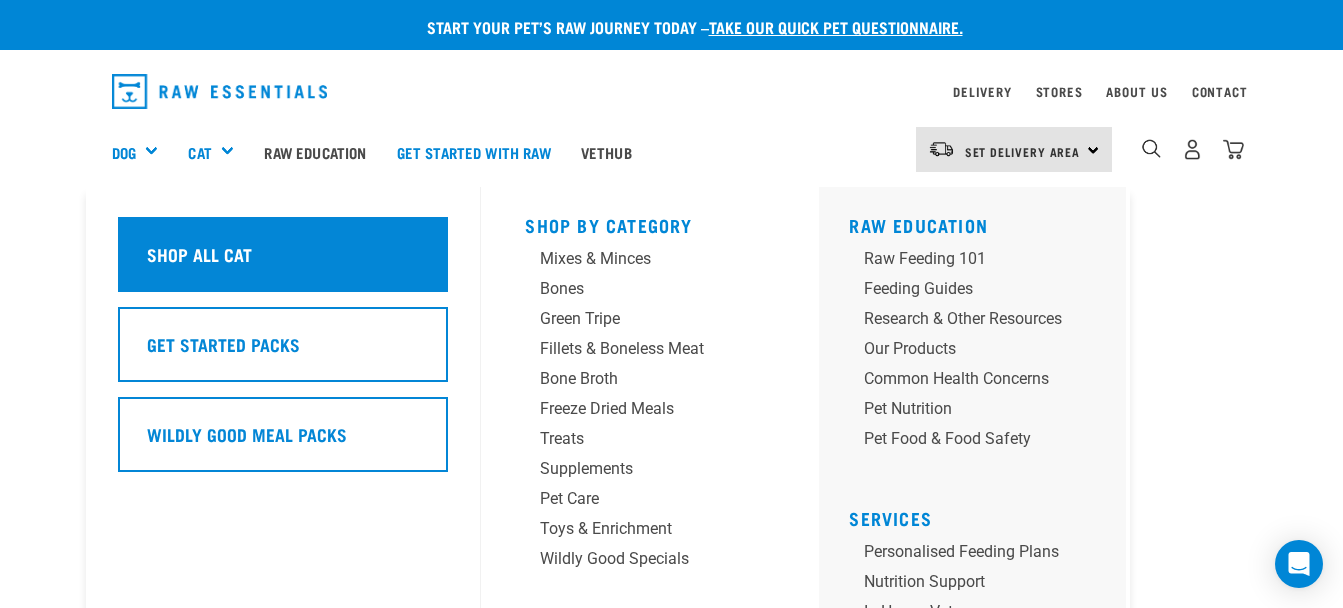 click on "Shop All Cat" at bounding box center [199, 254] 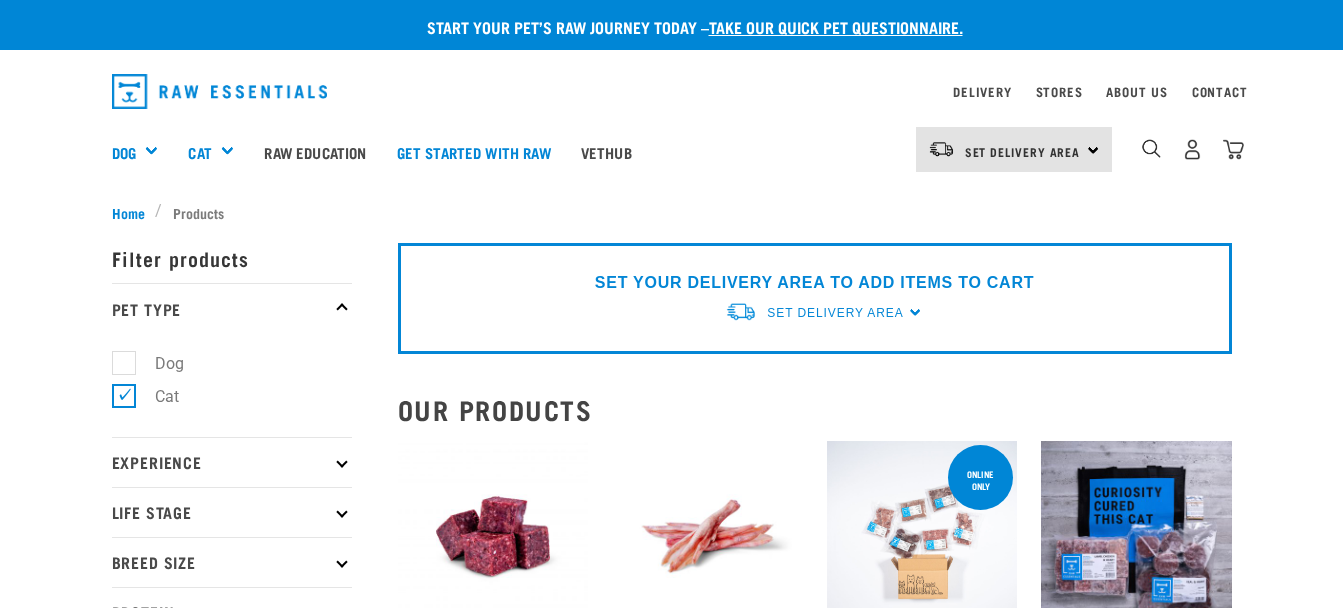 scroll, scrollTop: 0, scrollLeft: 0, axis: both 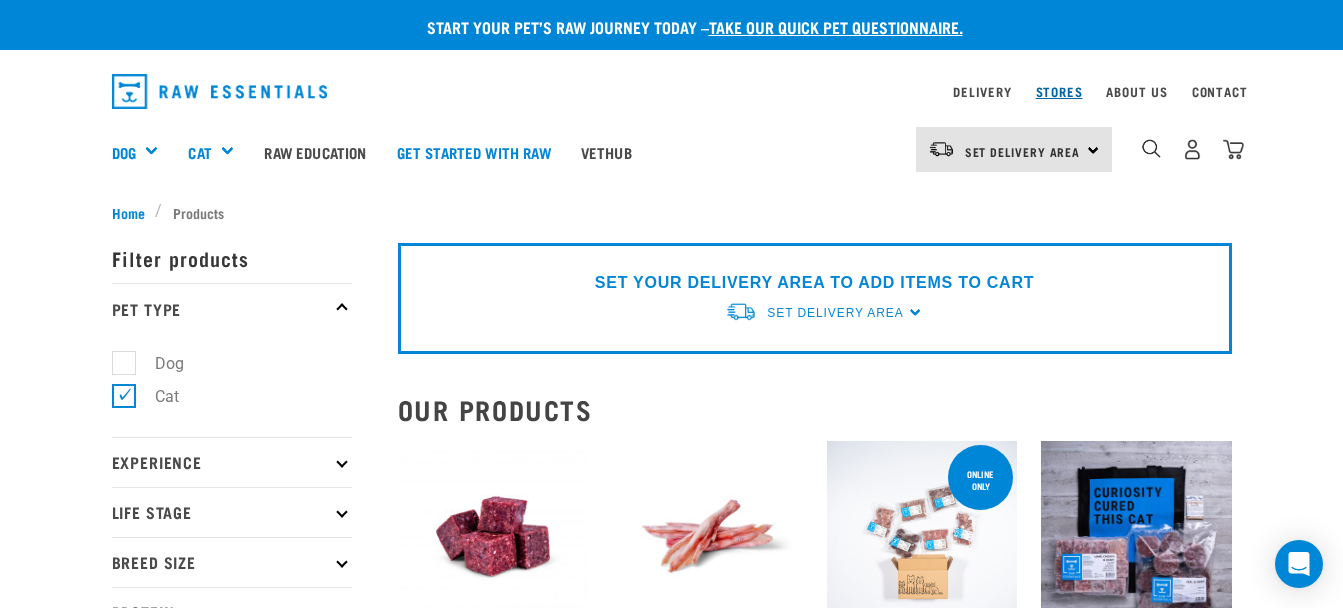 click on "Stores" at bounding box center (1059, 91) 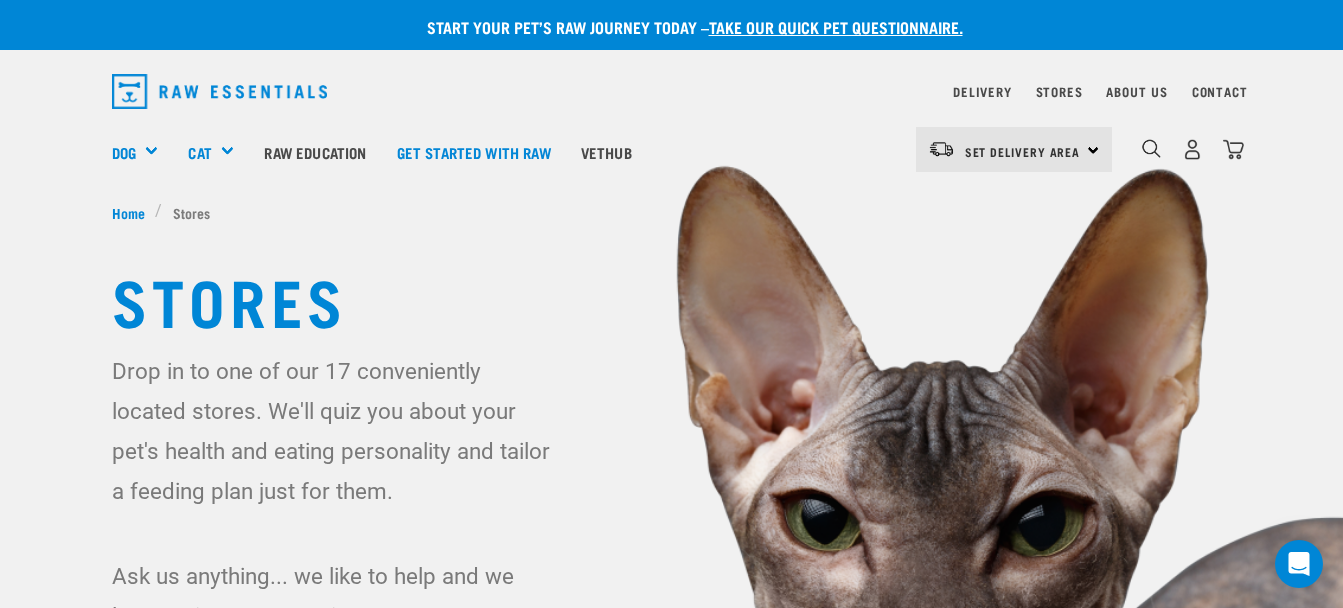 scroll, scrollTop: 0, scrollLeft: 0, axis: both 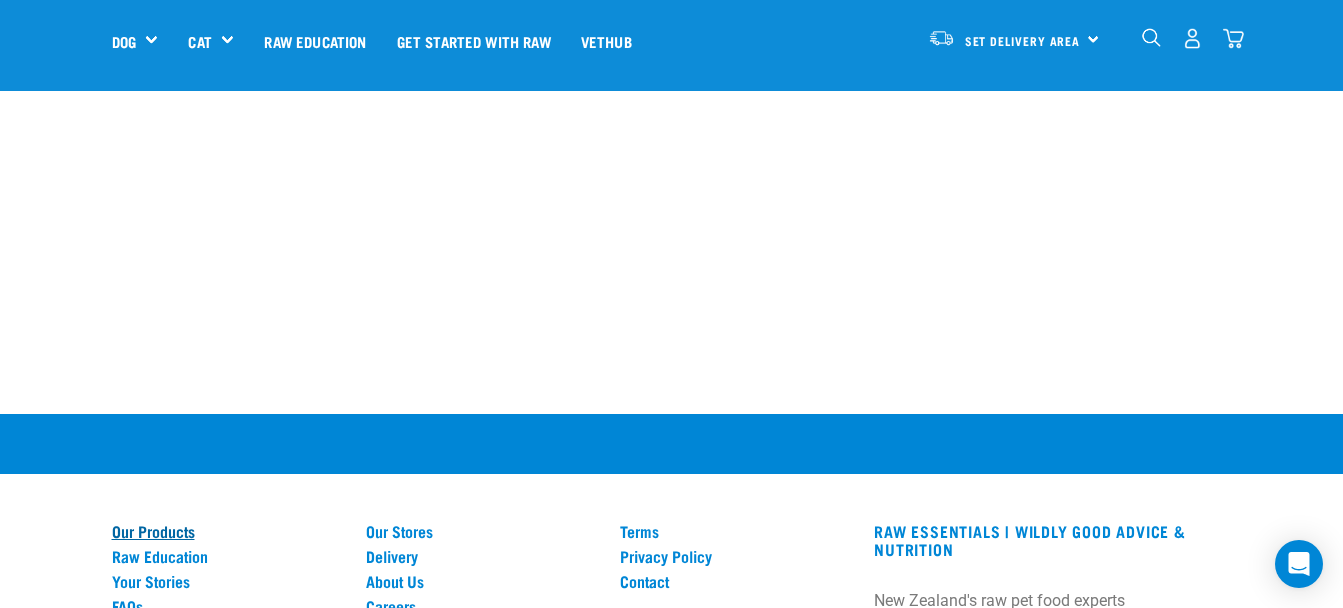 click on "Our Products" at bounding box center (227, 531) 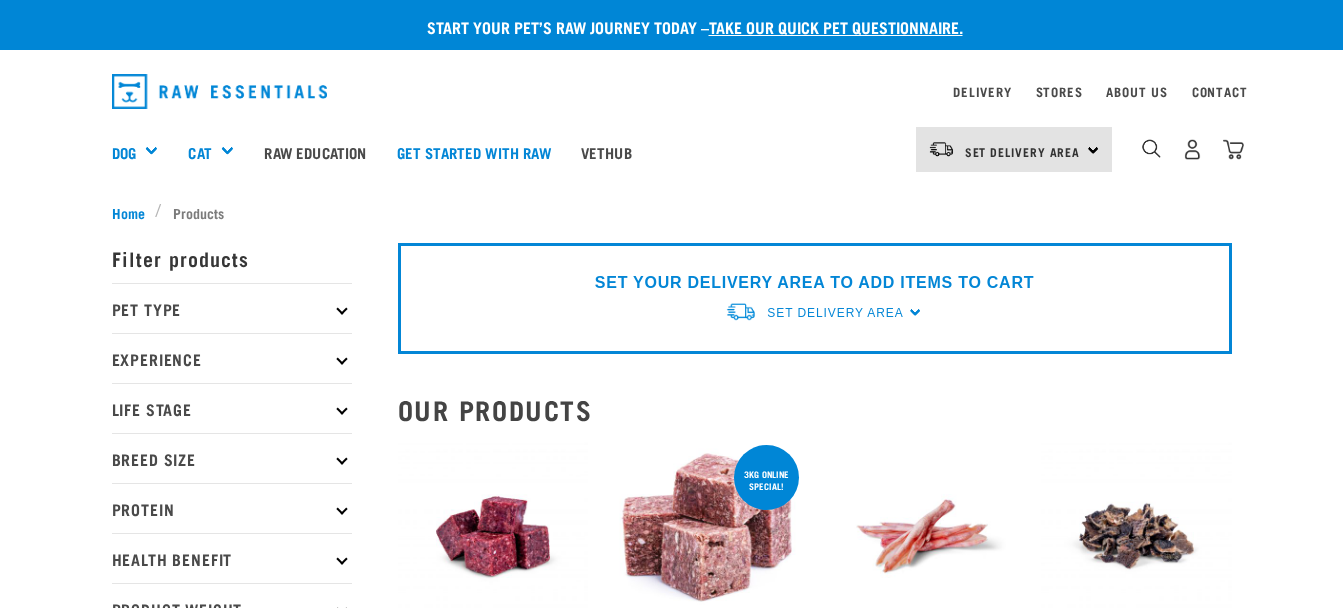 scroll, scrollTop: 0, scrollLeft: 0, axis: both 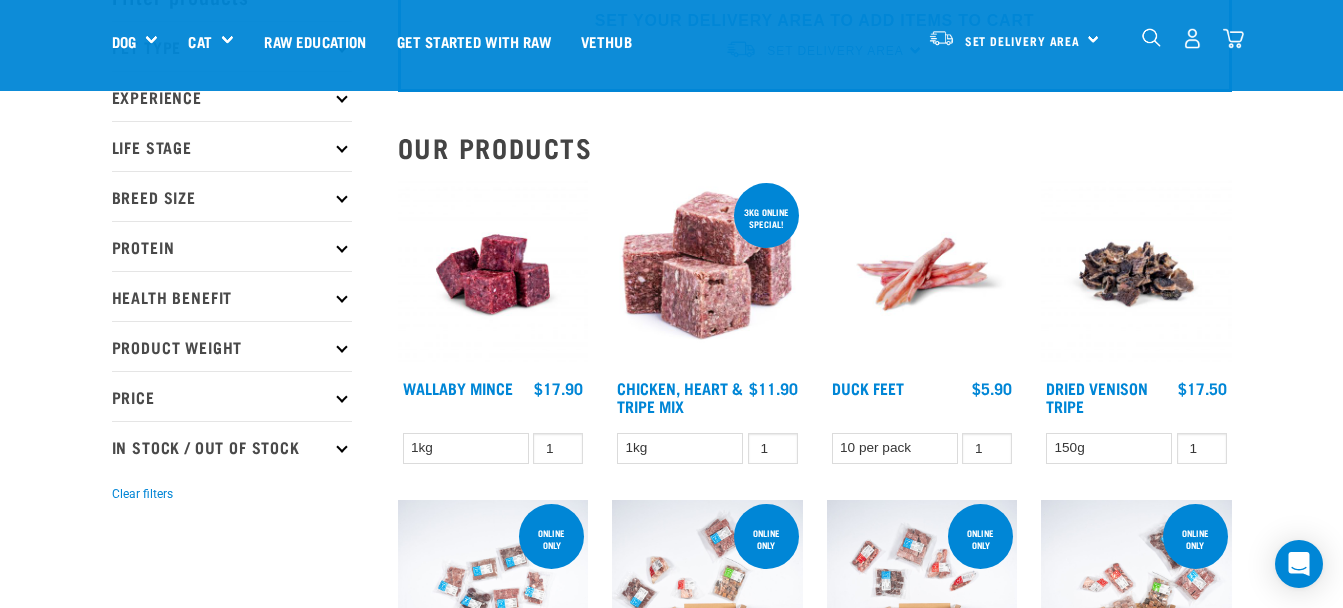 click on "Life Stage" at bounding box center [232, 146] 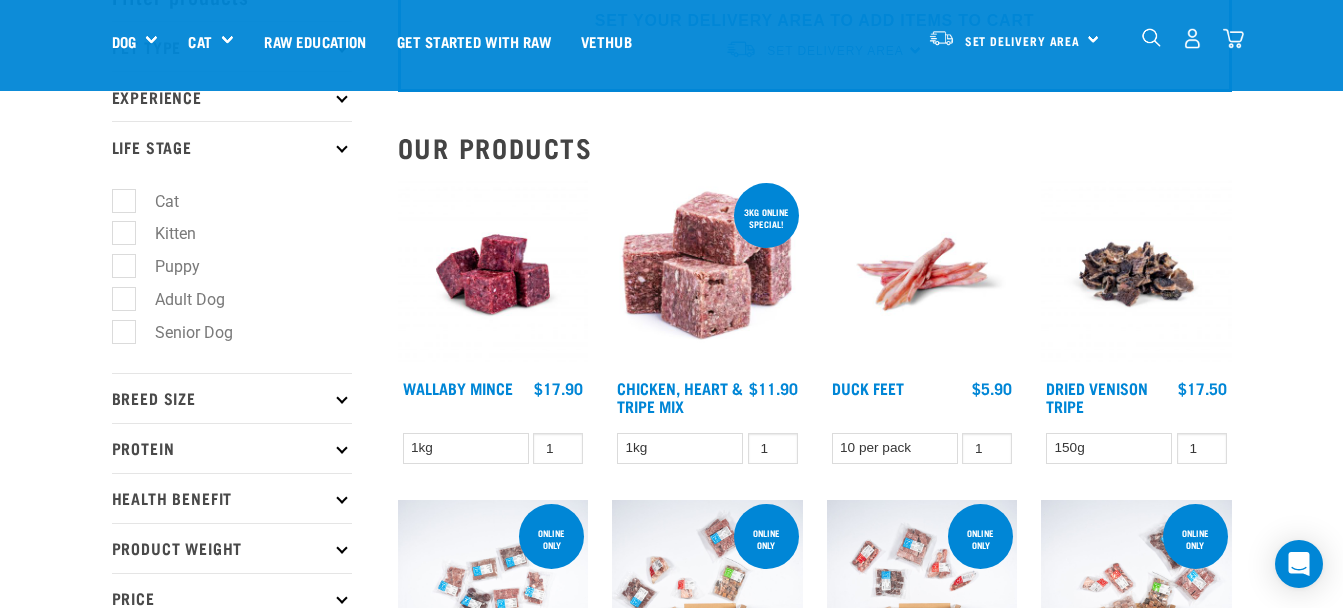 click on "Cat" at bounding box center (155, 201) 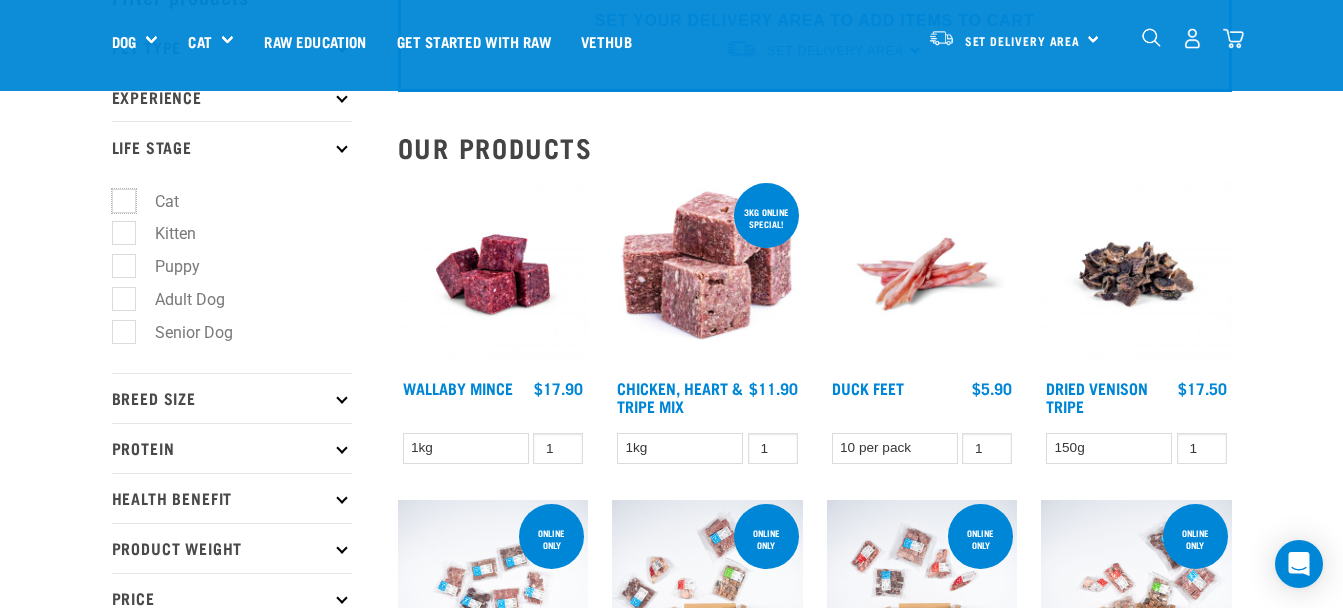 click on "Cat" at bounding box center (118, 197) 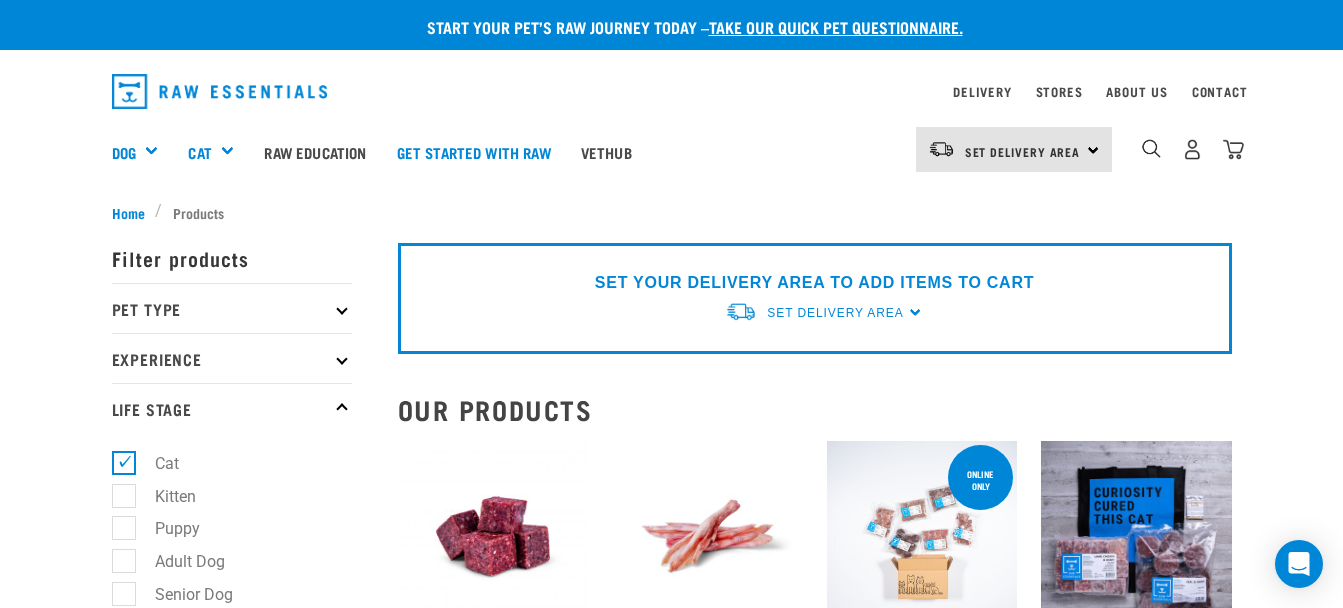 scroll, scrollTop: 0, scrollLeft: 0, axis: both 